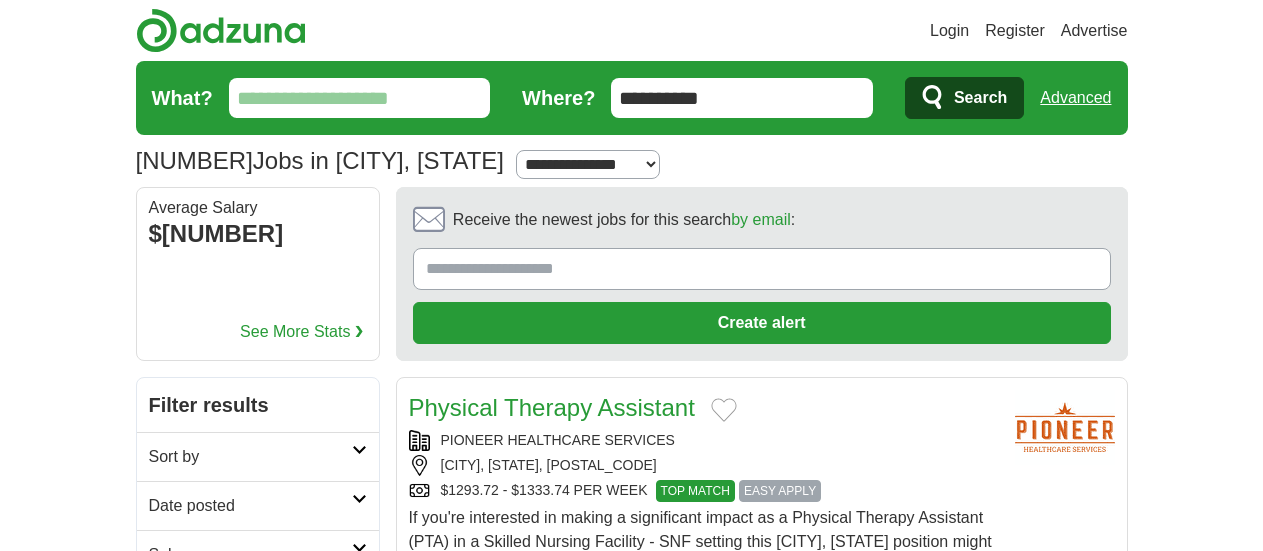 scroll, scrollTop: 0, scrollLeft: 0, axis: both 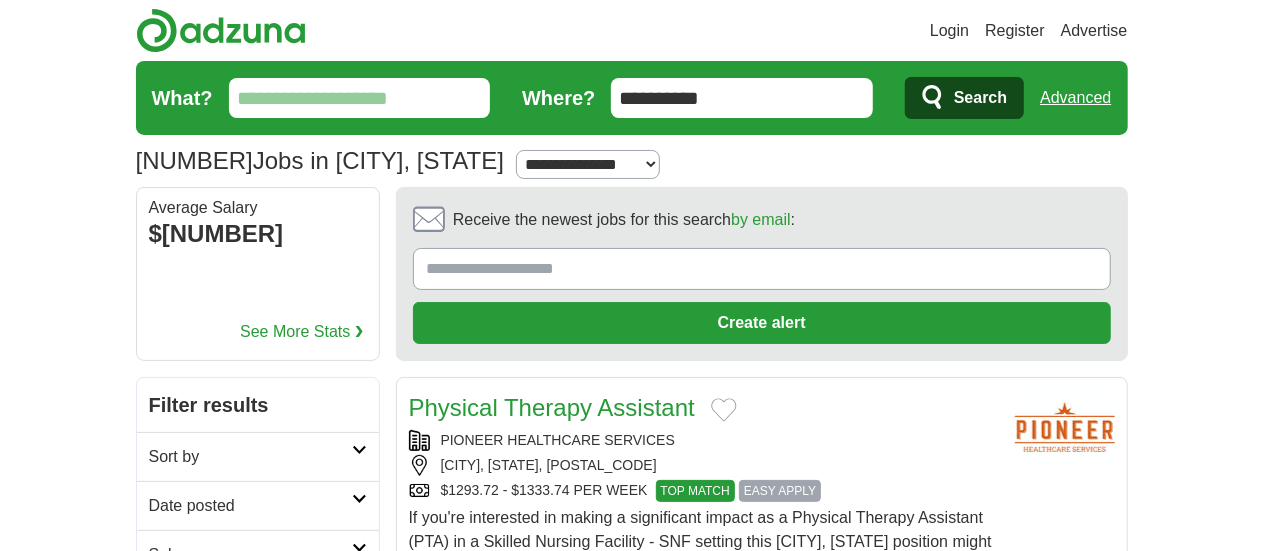 click on "What?" at bounding box center [360, 98] 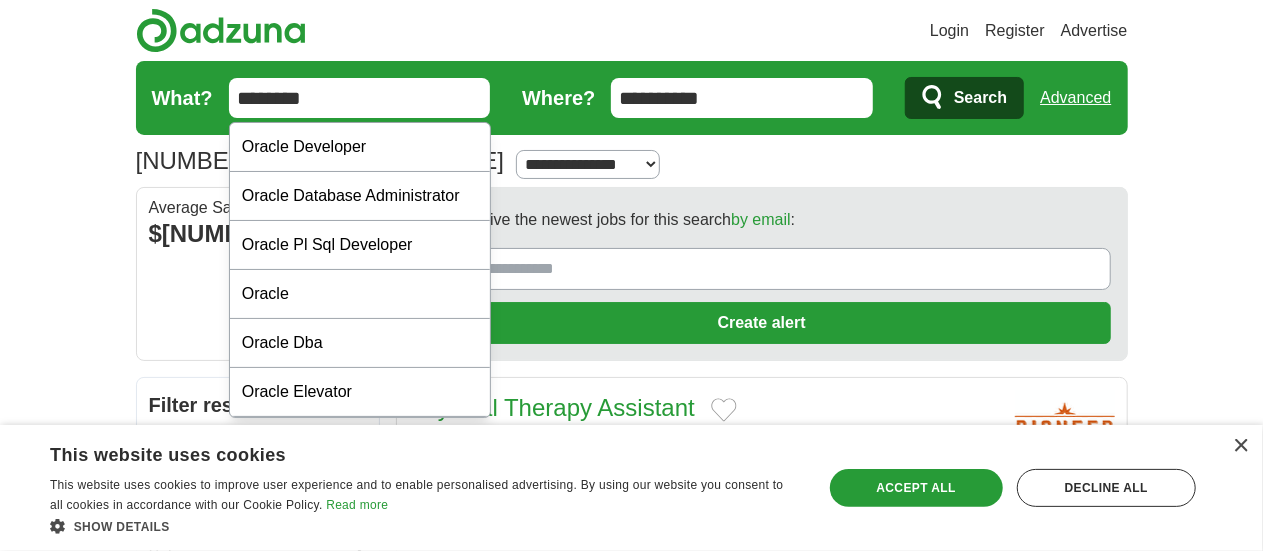 type on "********" 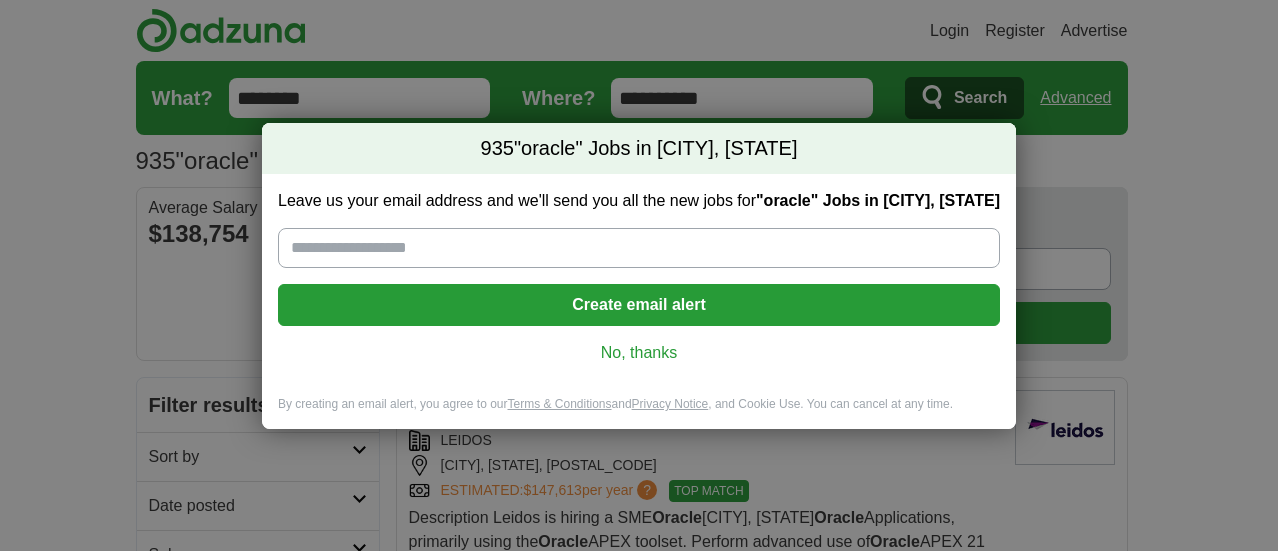 scroll, scrollTop: 0, scrollLeft: 0, axis: both 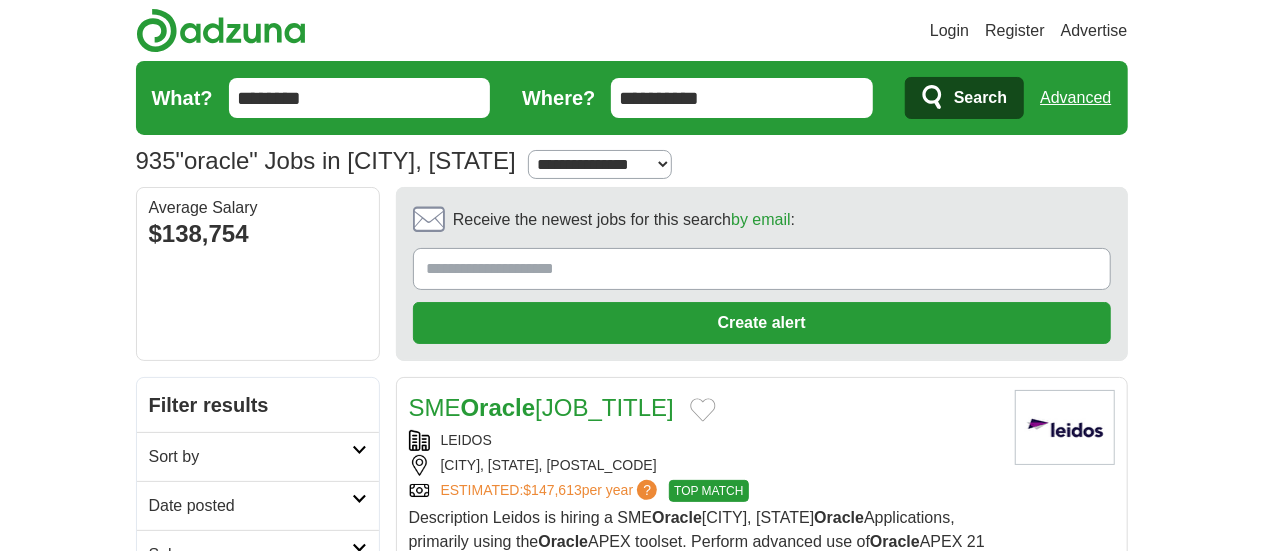 click on "**********" at bounding box center [742, 98] 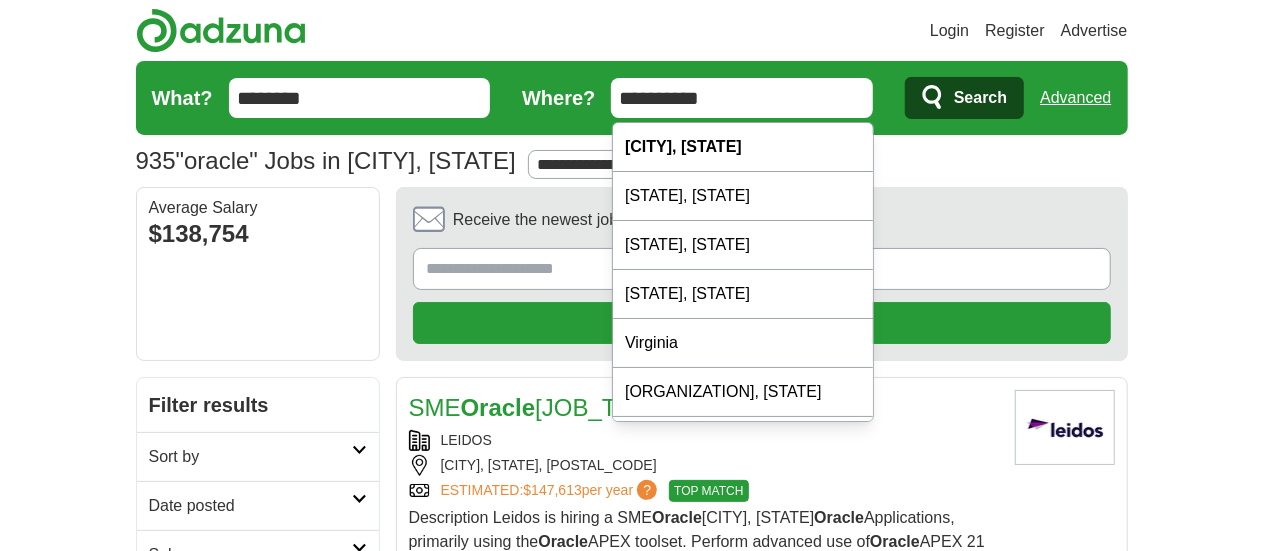click on "**********" at bounding box center [742, 98] 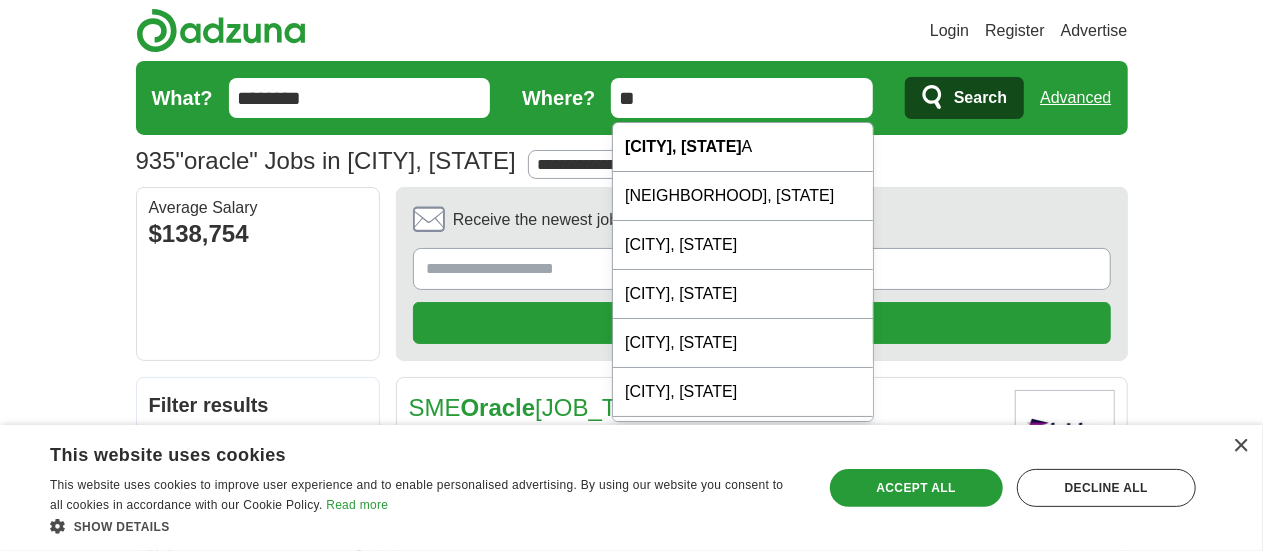 type on "*" 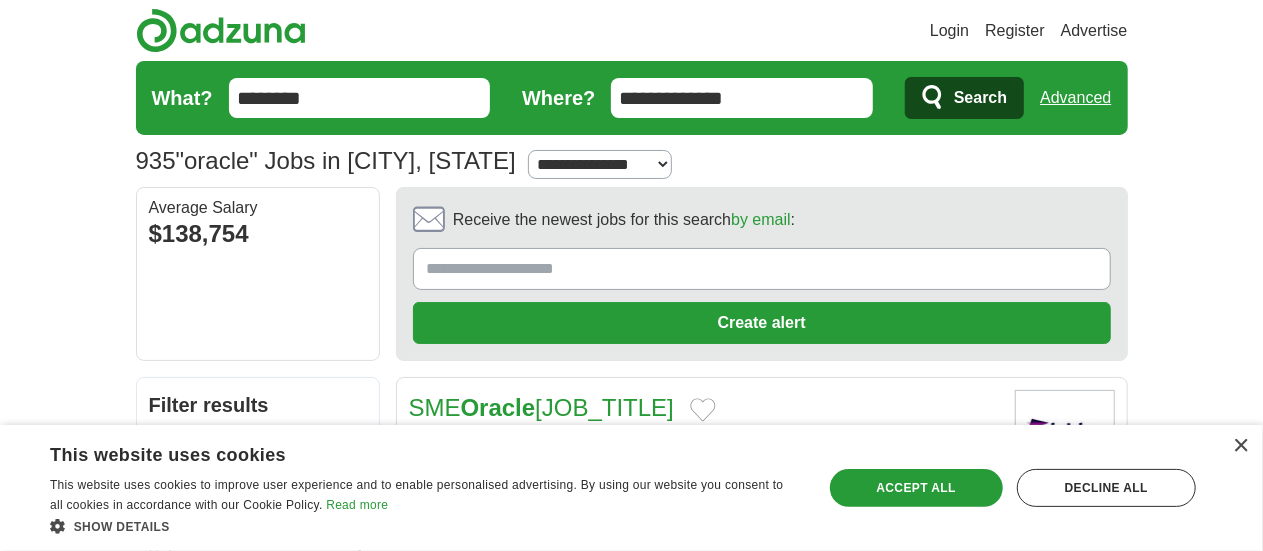 type on "**********" 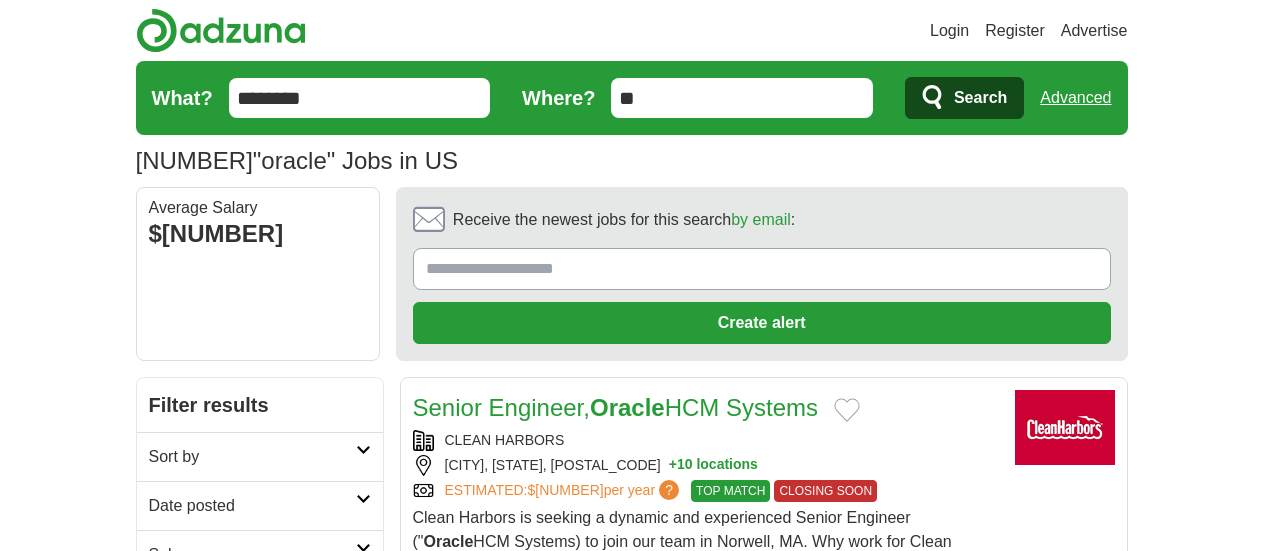 scroll, scrollTop: 0, scrollLeft: 0, axis: both 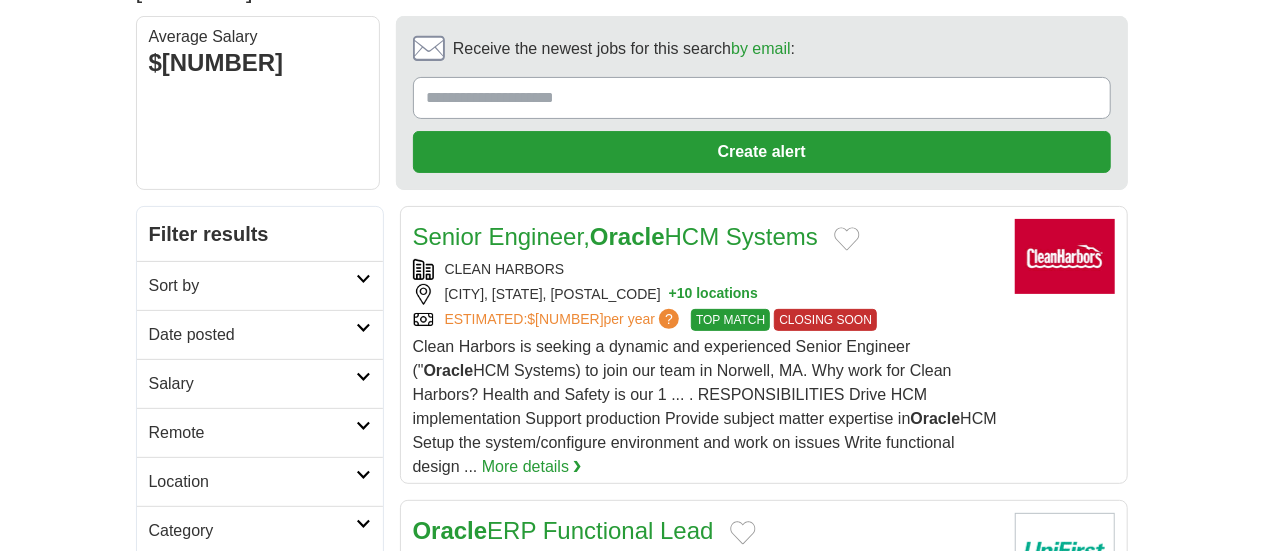 click on "Sort by" at bounding box center (252, 286) 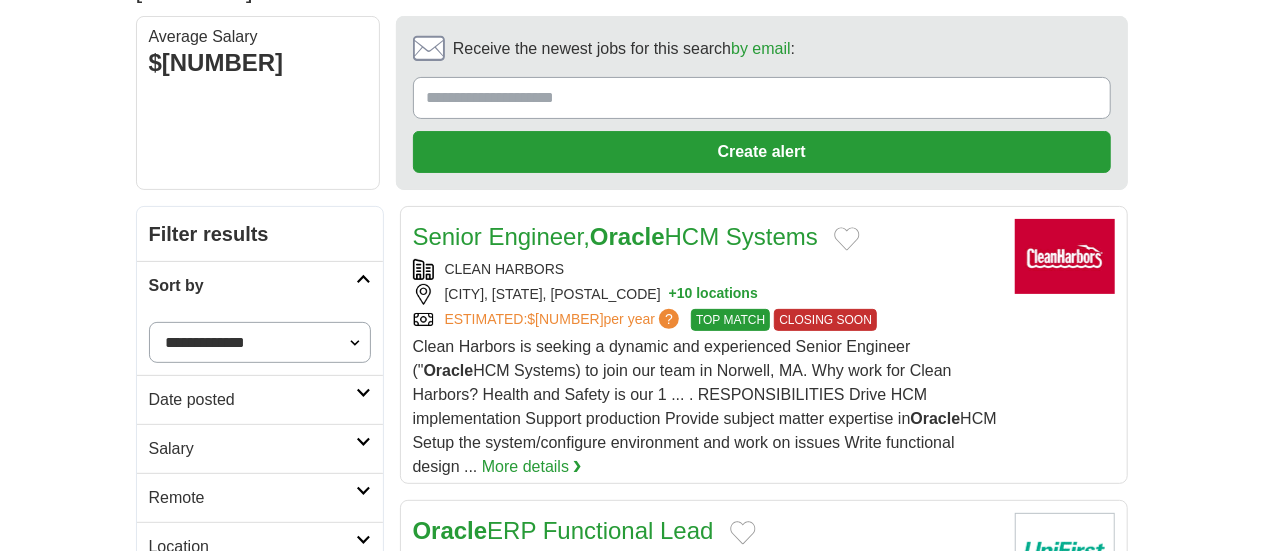 click on "**********" at bounding box center [260, 342] 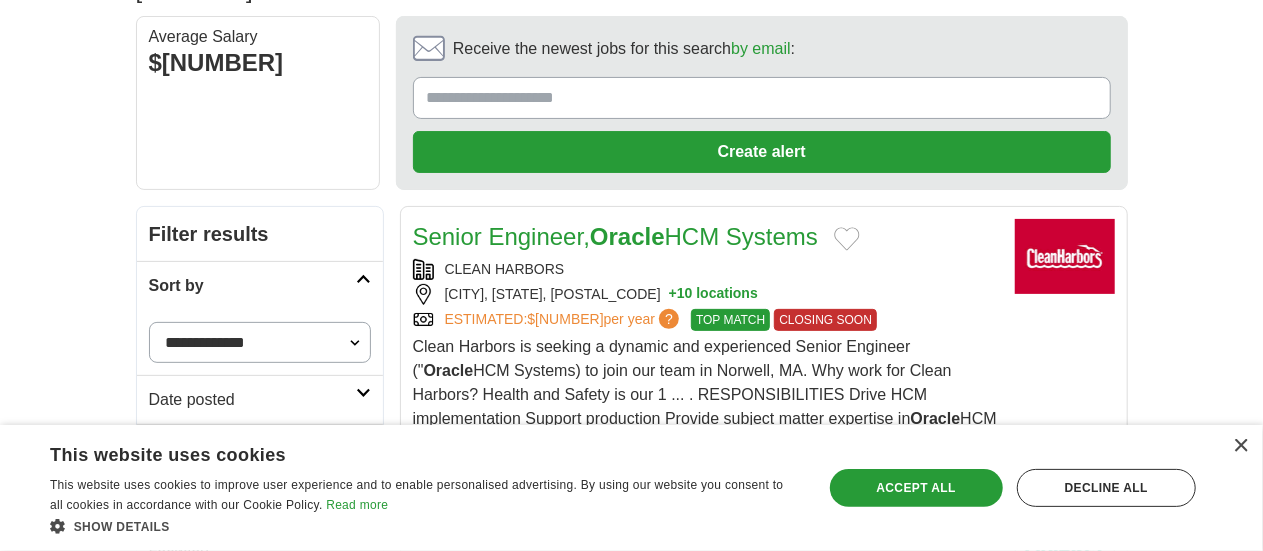 select on "**********" 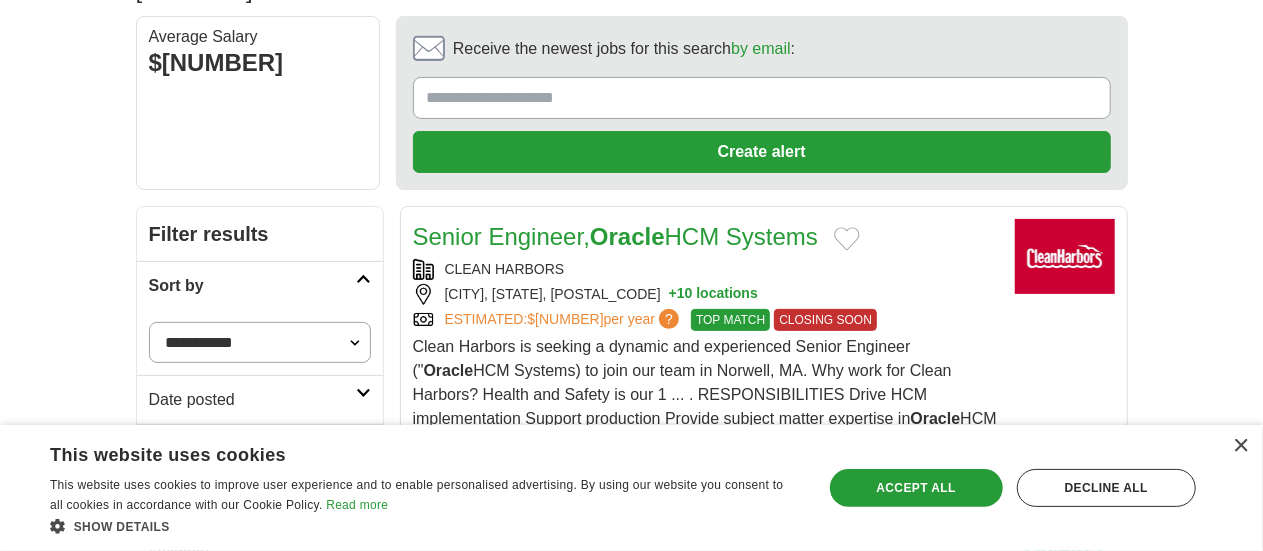click on "**********" at bounding box center (260, 342) 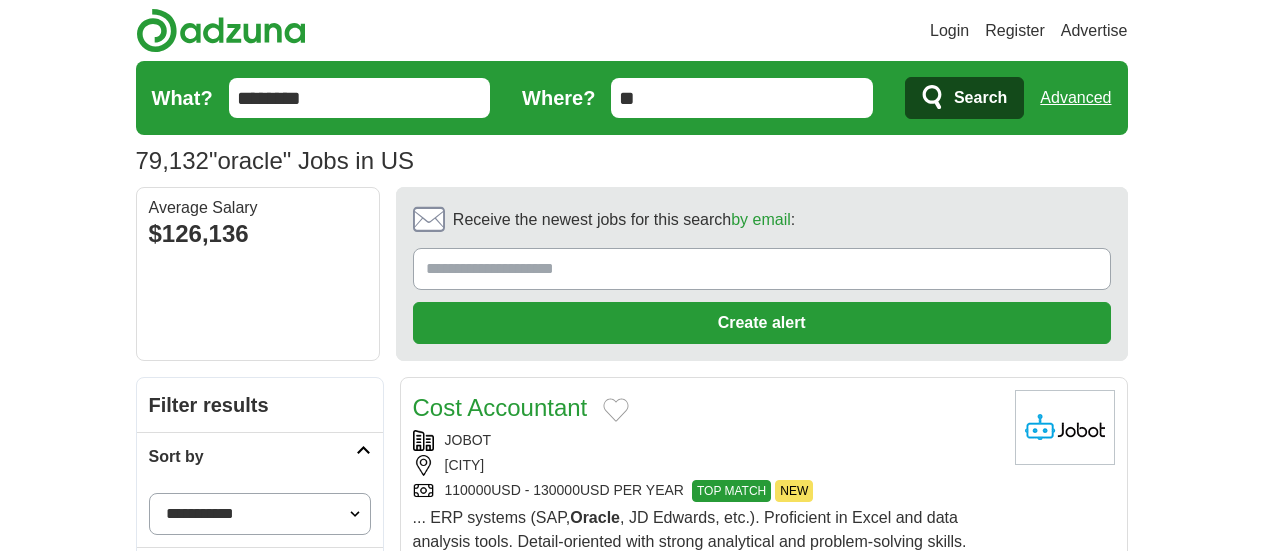 scroll, scrollTop: 78, scrollLeft: 0, axis: vertical 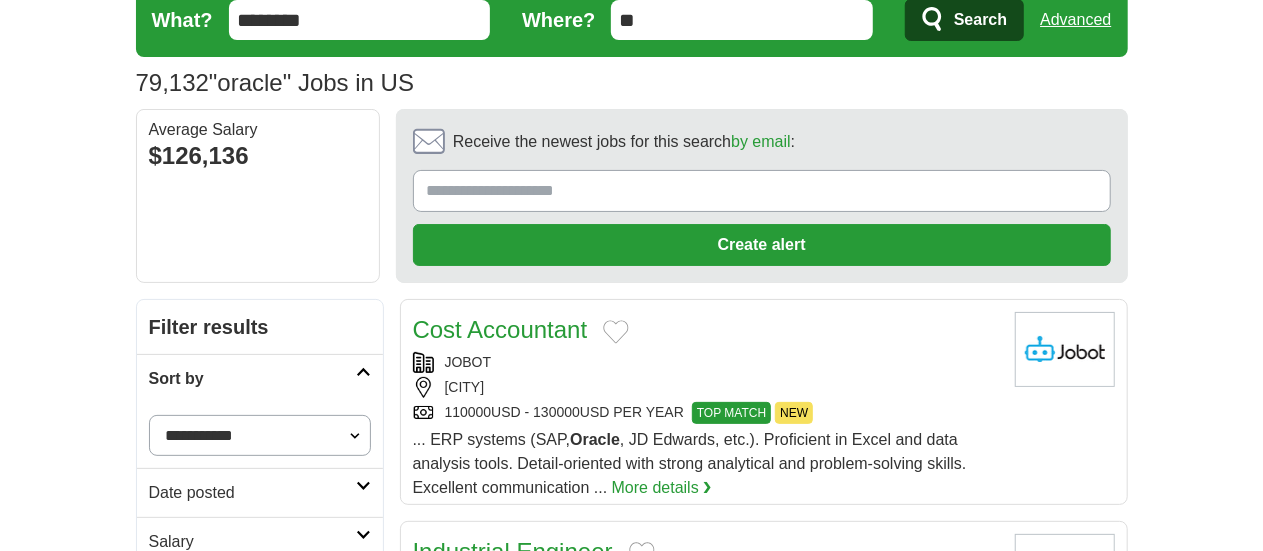 click on "Date posted" at bounding box center [260, 492] 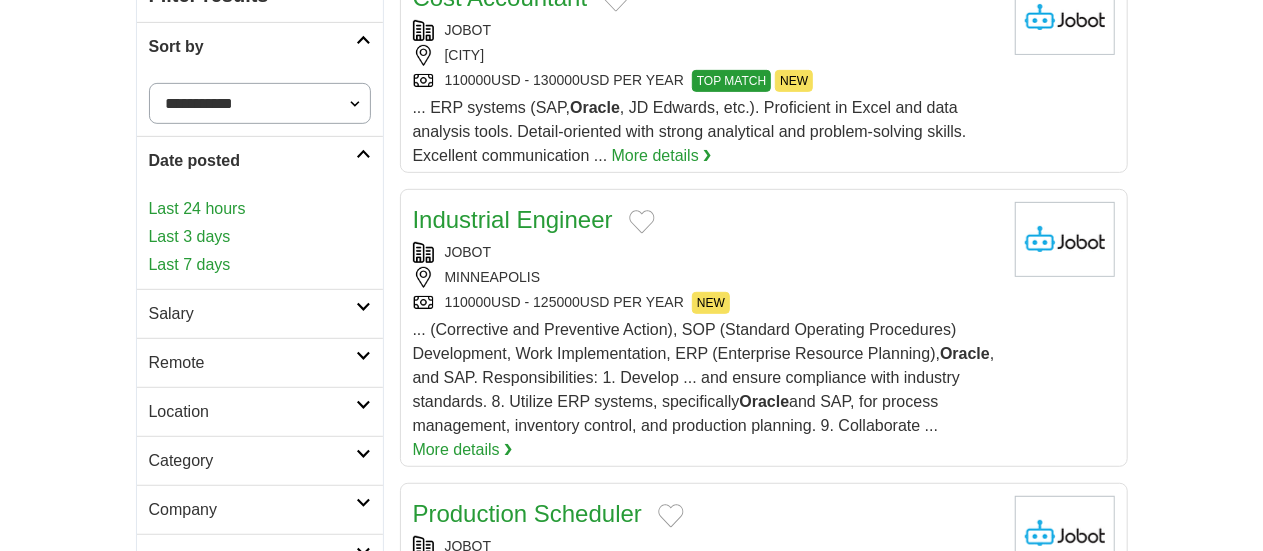 scroll, scrollTop: 411, scrollLeft: 0, axis: vertical 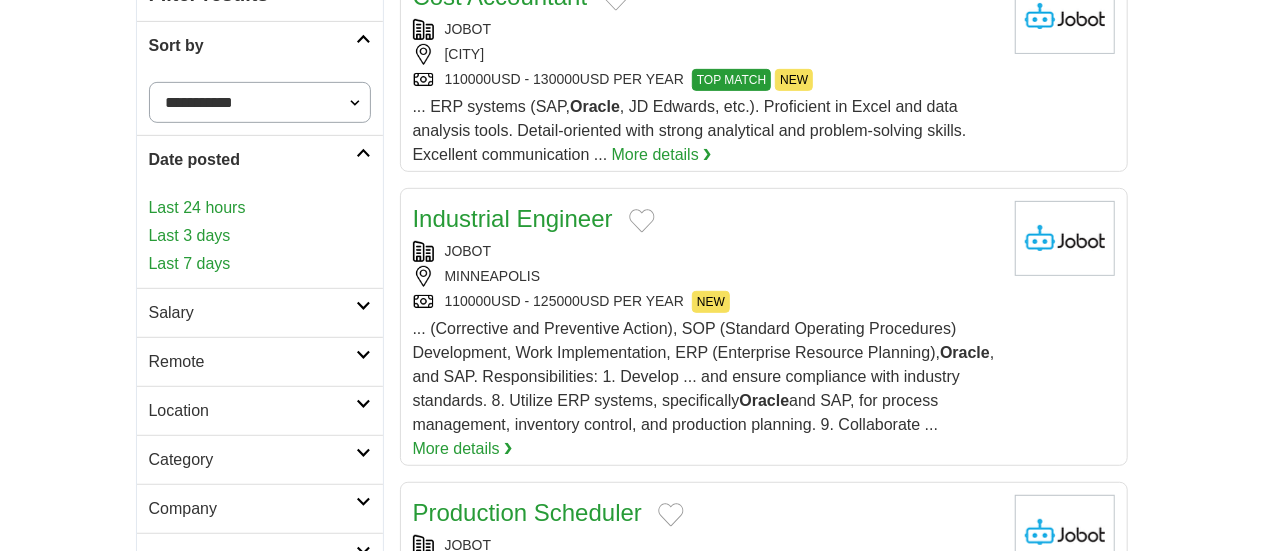 click on "Last 24 hours" at bounding box center (260, 208) 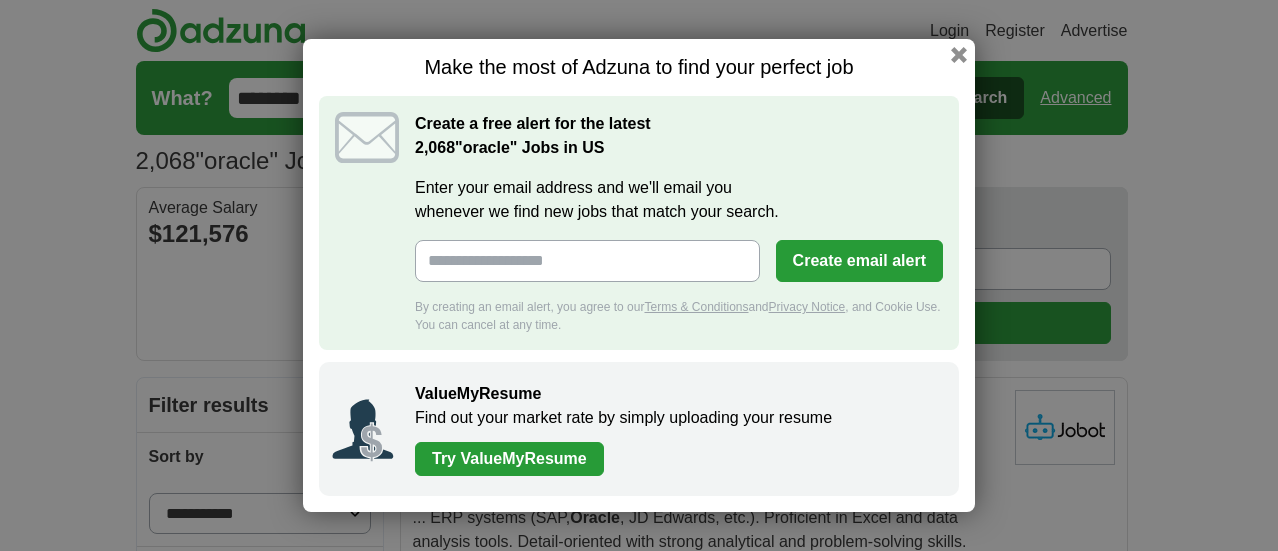 scroll, scrollTop: 0, scrollLeft: 0, axis: both 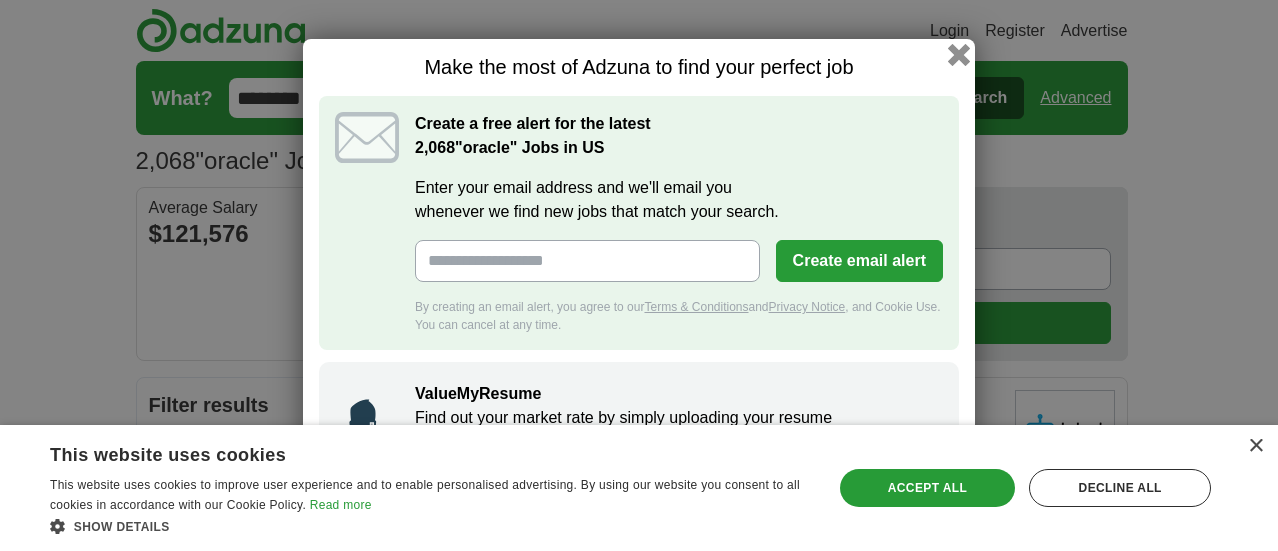 click at bounding box center [959, 55] 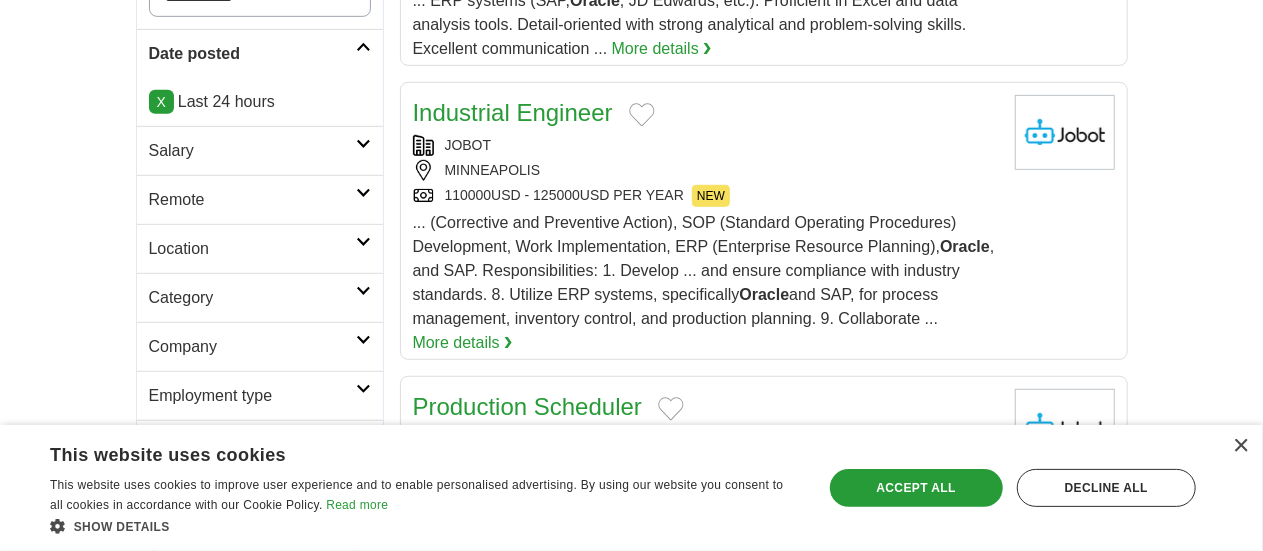 scroll, scrollTop: 540, scrollLeft: 0, axis: vertical 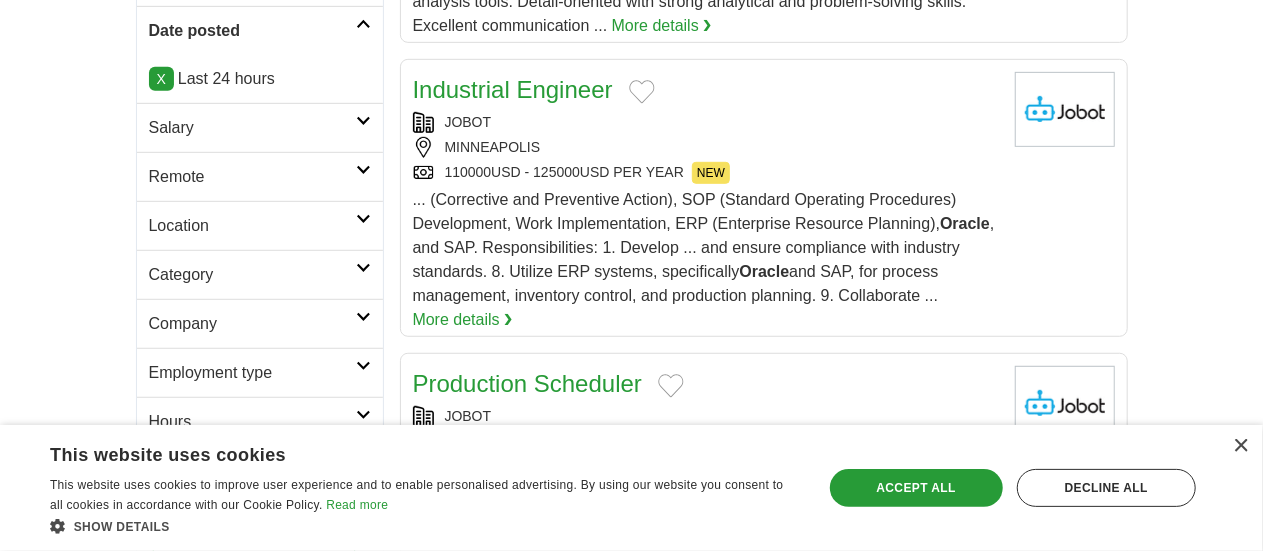 click on "Remote" at bounding box center [252, 177] 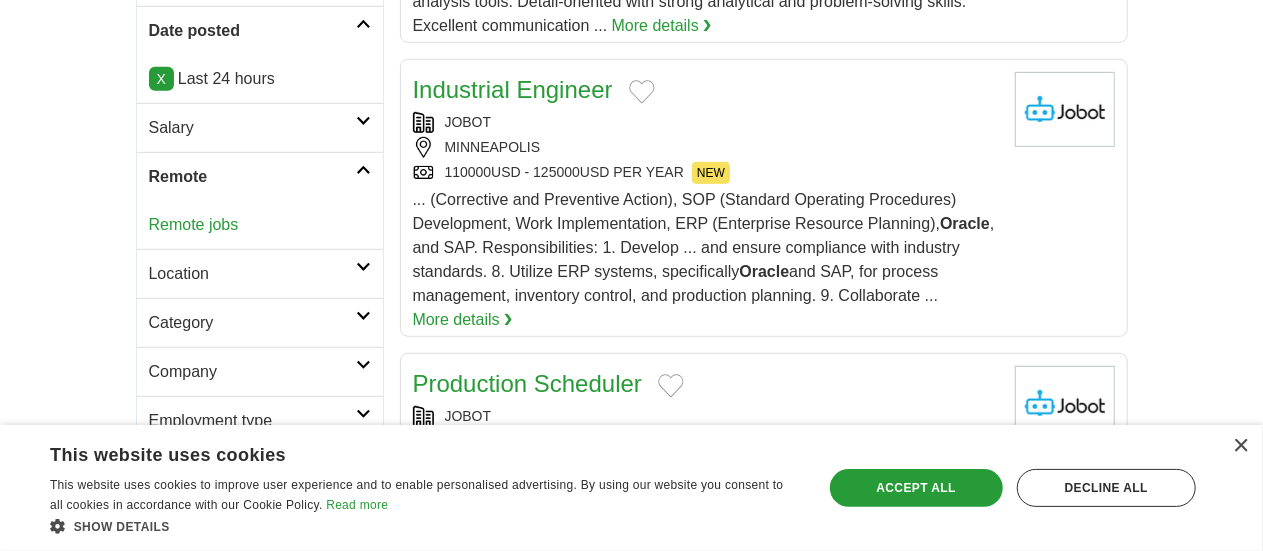 click on "Remote jobs" at bounding box center [194, 224] 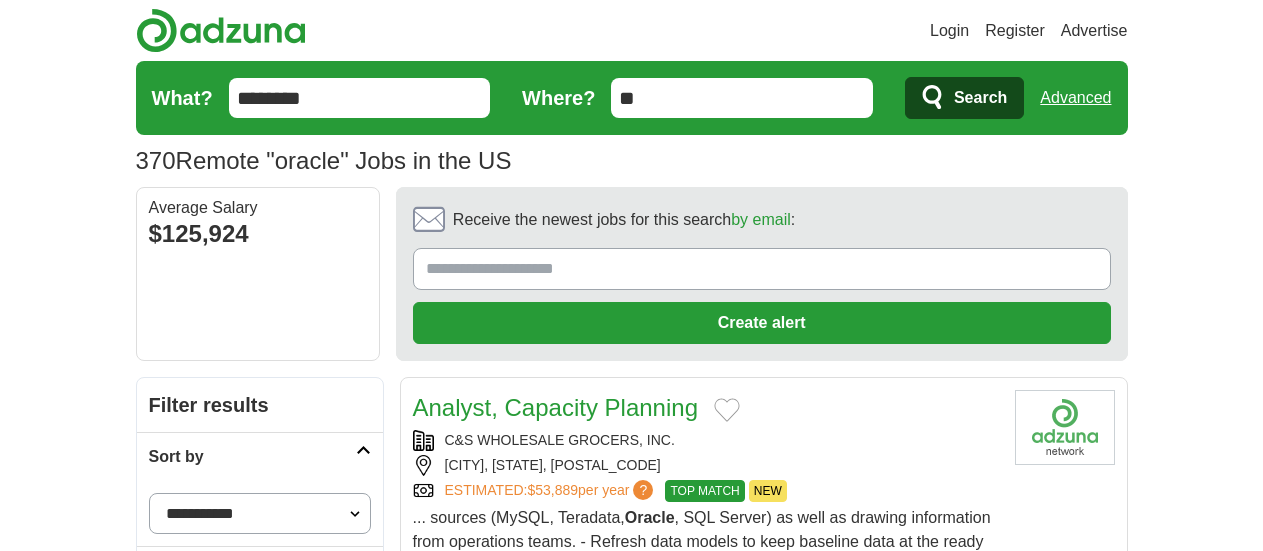 scroll, scrollTop: 0, scrollLeft: 0, axis: both 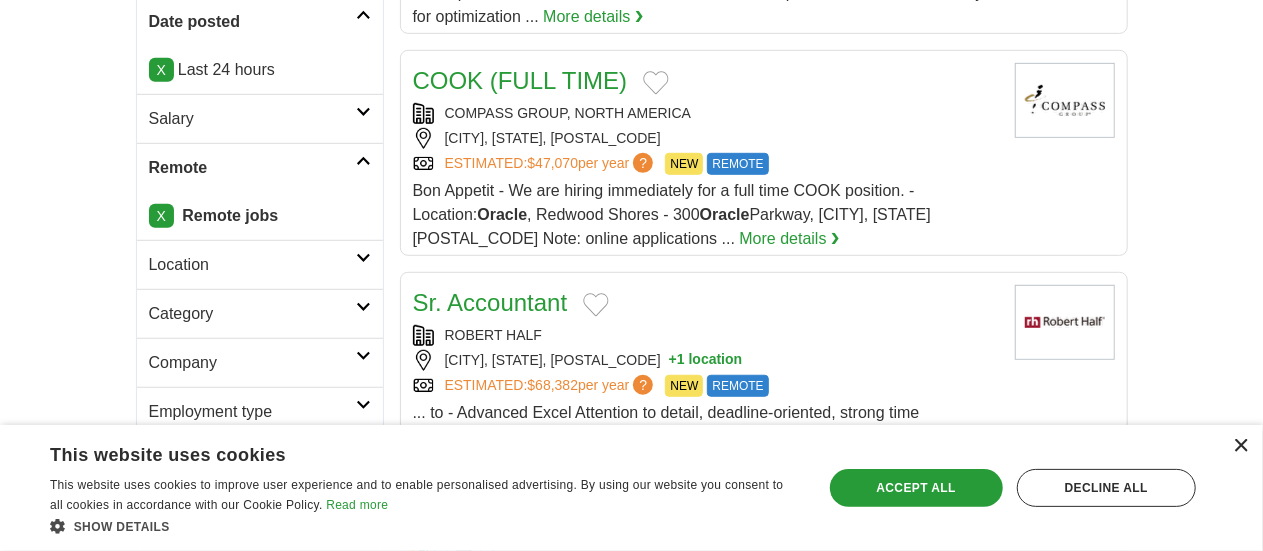 click on "×" at bounding box center [1240, 446] 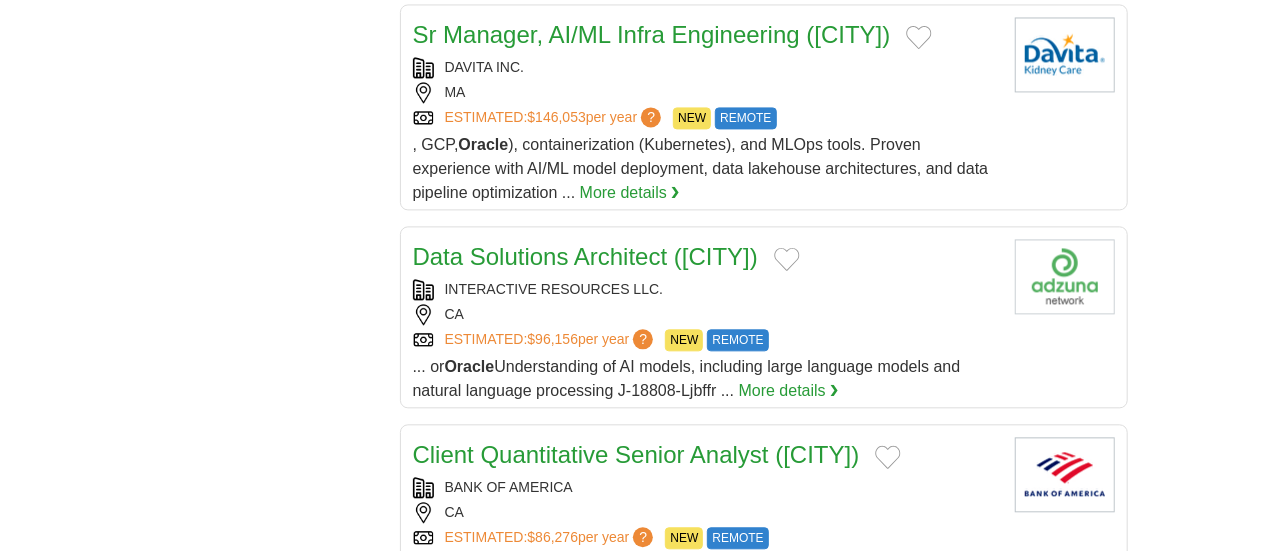 scroll, scrollTop: 2120, scrollLeft: 0, axis: vertical 